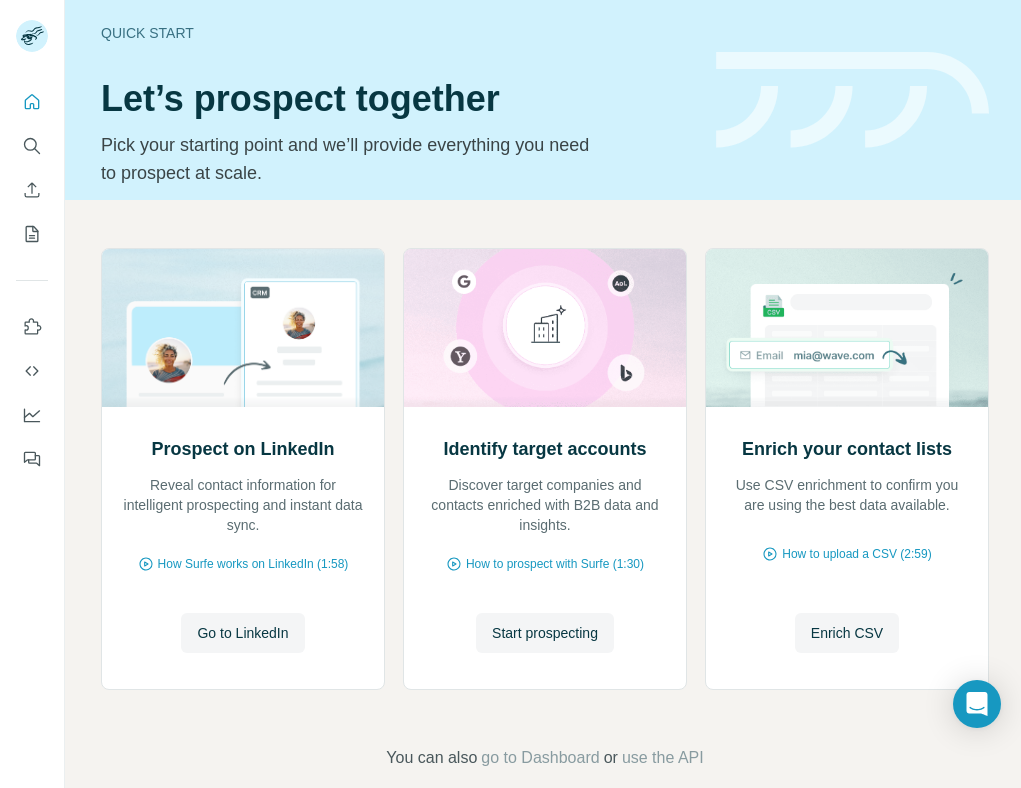 scroll, scrollTop: 0, scrollLeft: 0, axis: both 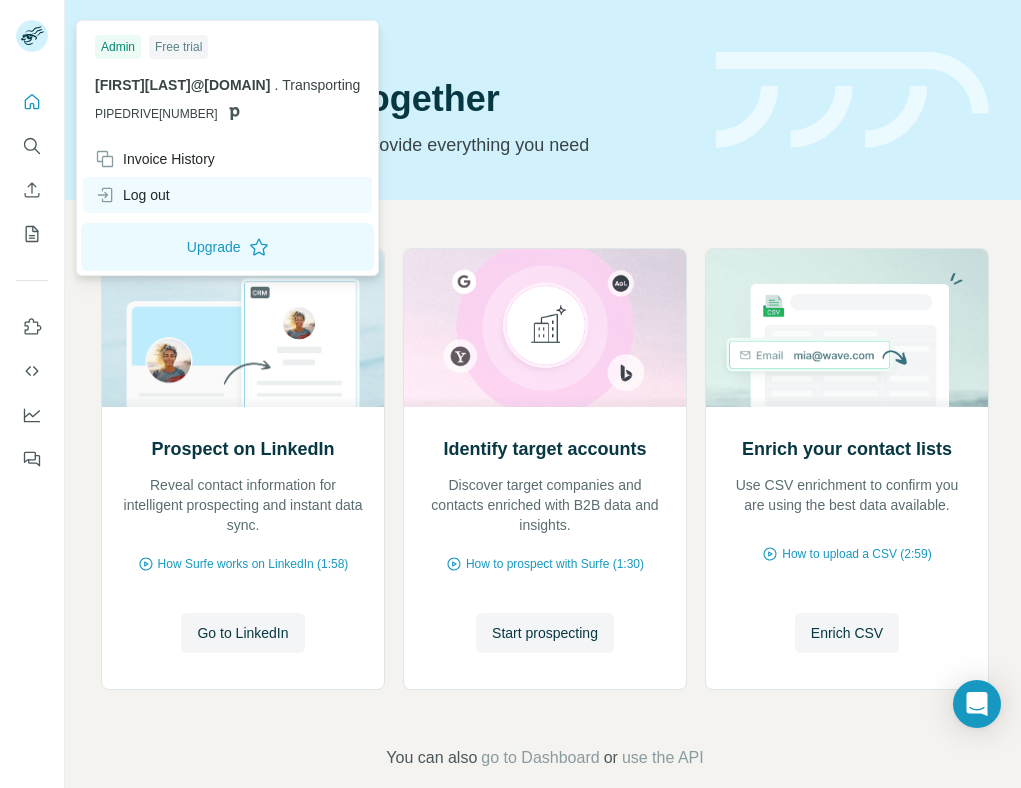 click on "Log out" at bounding box center [132, 195] 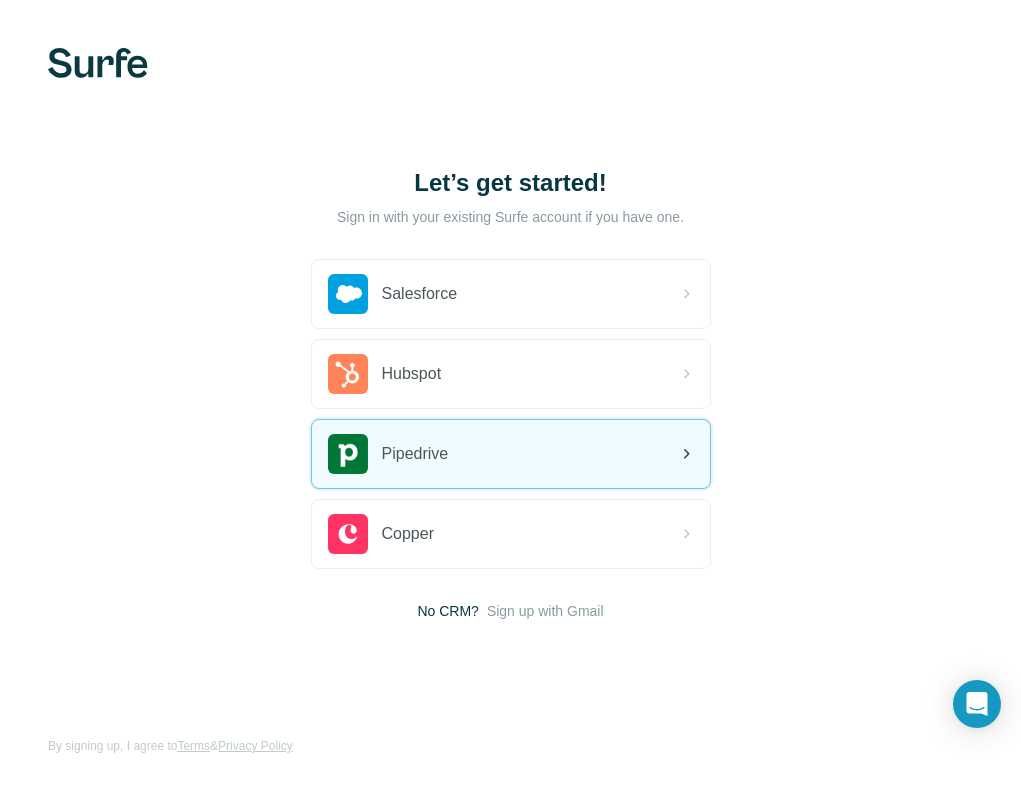 click on "Pipedrive" at bounding box center (415, 454) 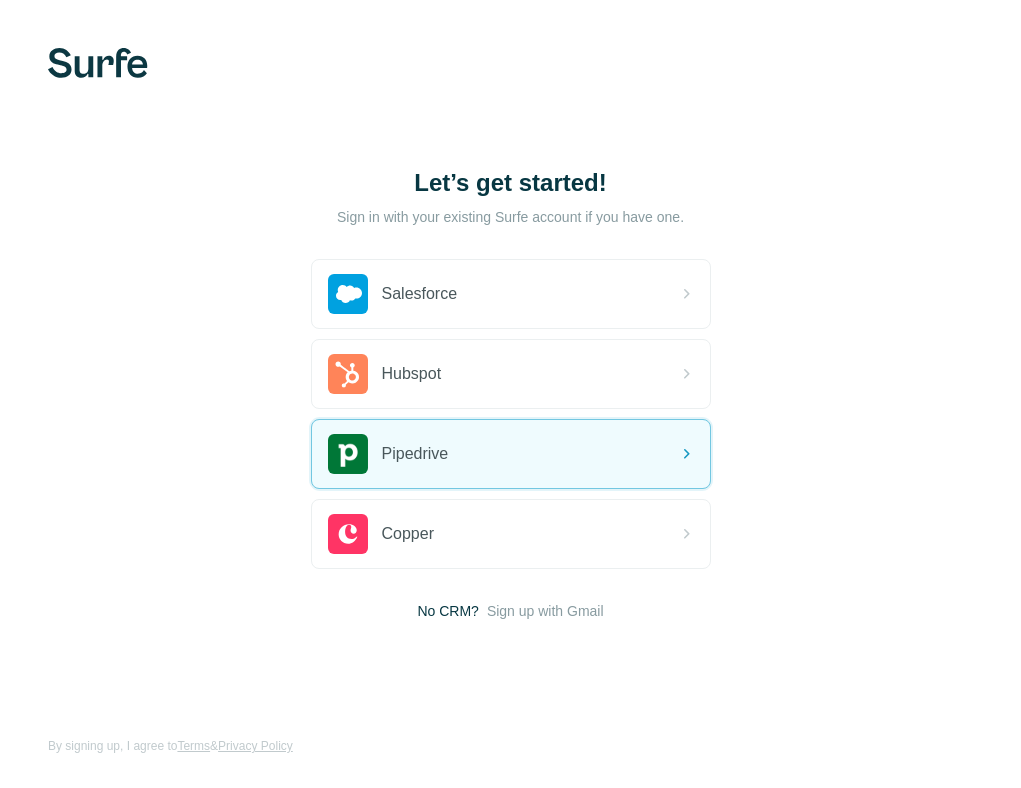 scroll, scrollTop: 0, scrollLeft: 0, axis: both 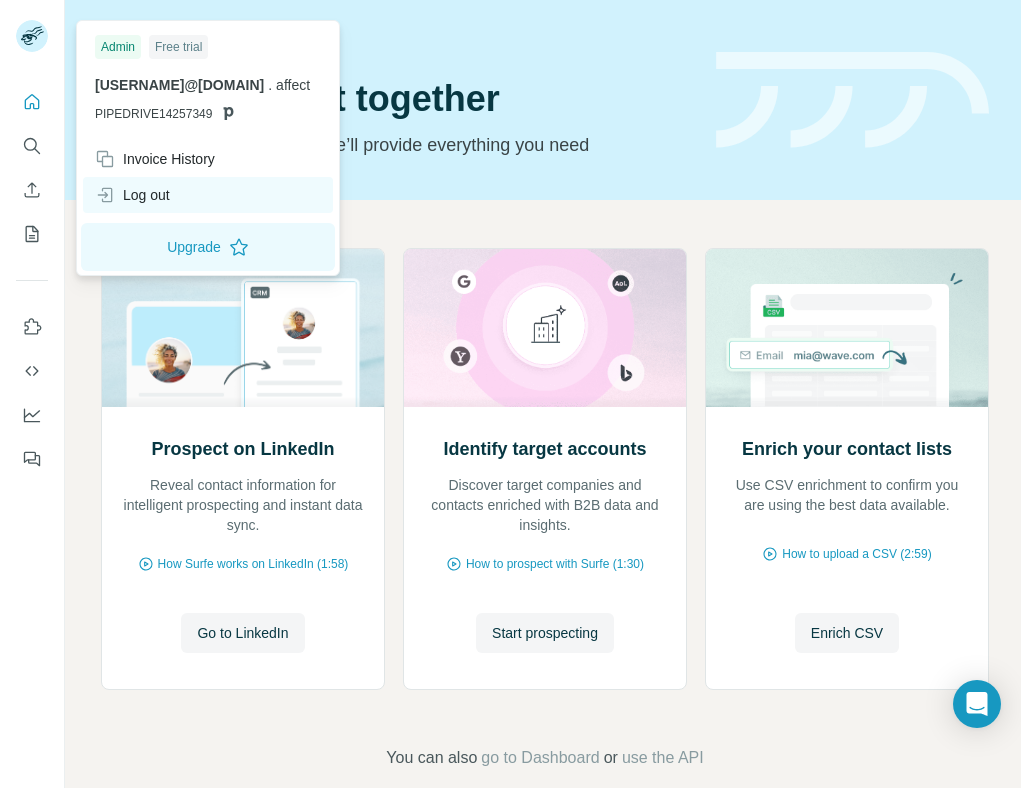 click on "Log out" at bounding box center (132, 195) 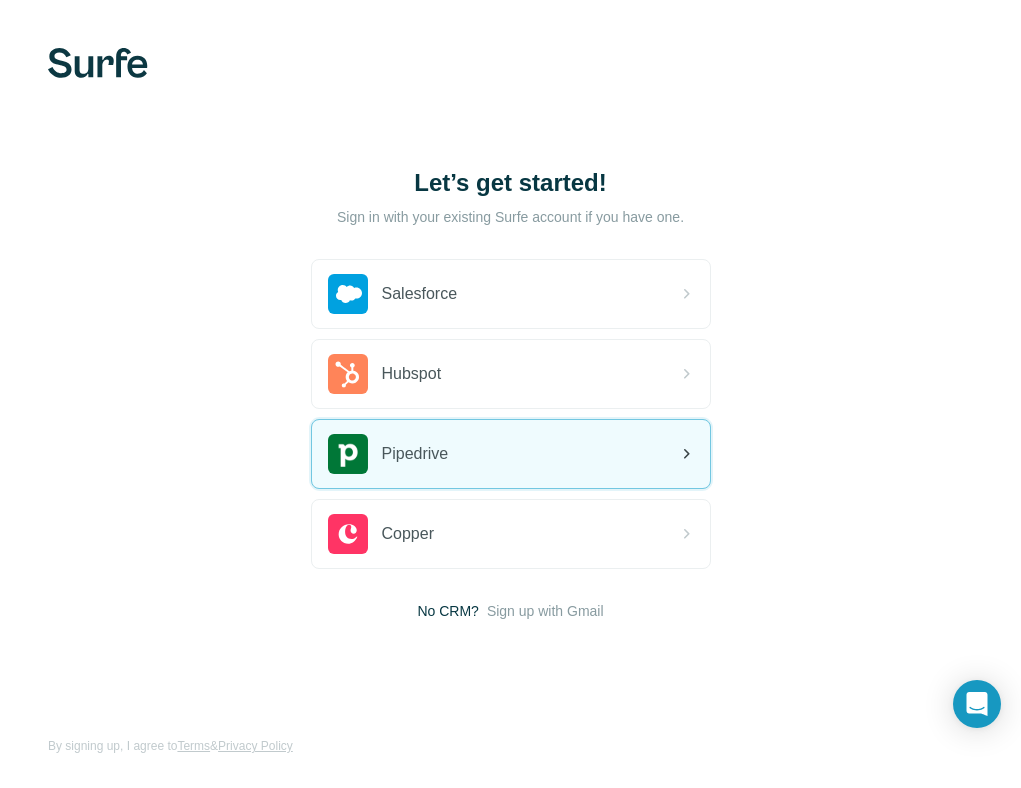 click on "Pipedrive" at bounding box center (415, 454) 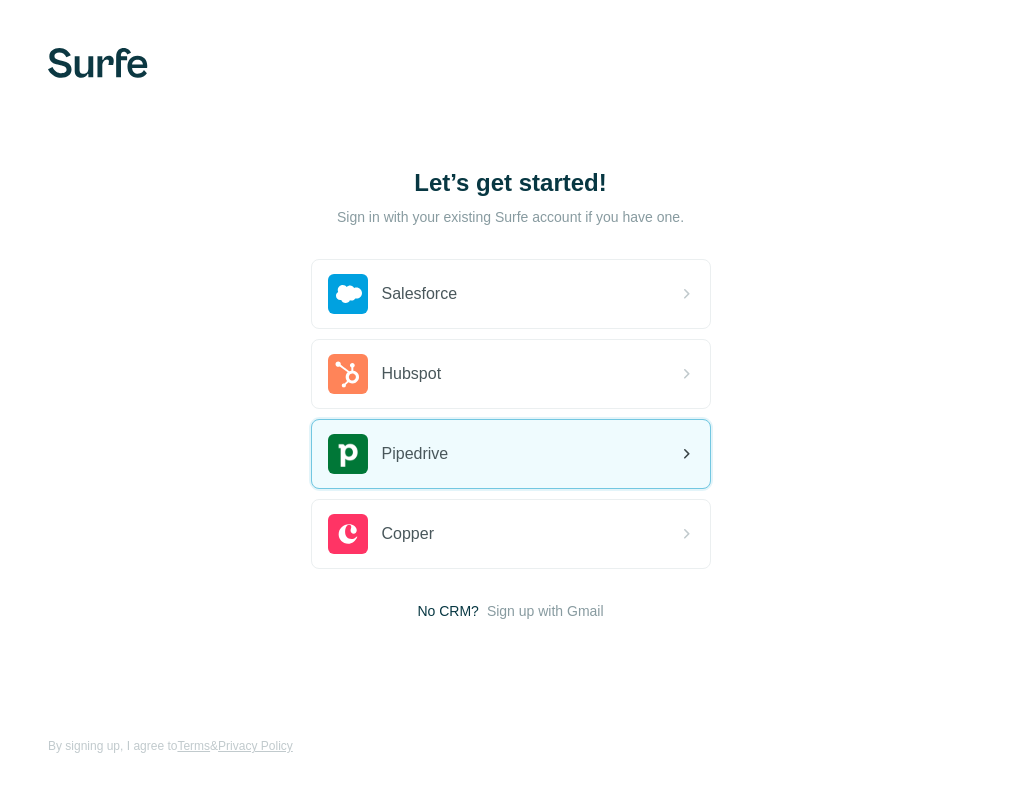 scroll, scrollTop: 0, scrollLeft: 0, axis: both 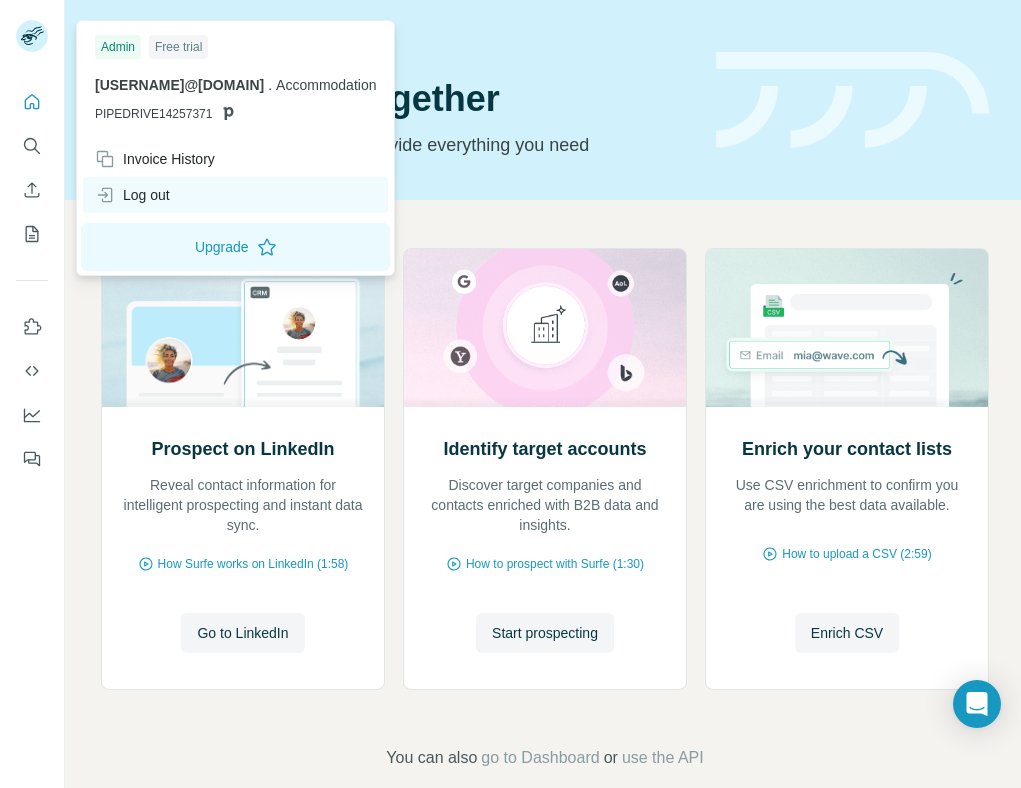 click on "Log out" at bounding box center (132, 195) 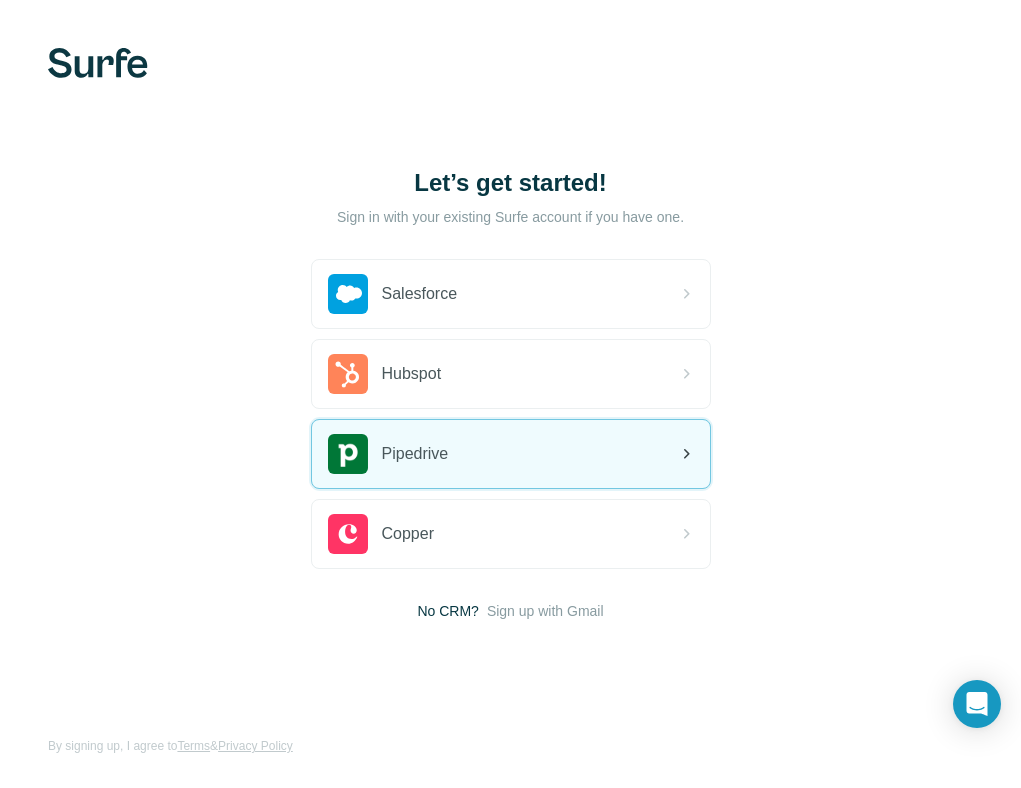 click on "Pipedrive" at bounding box center [511, 454] 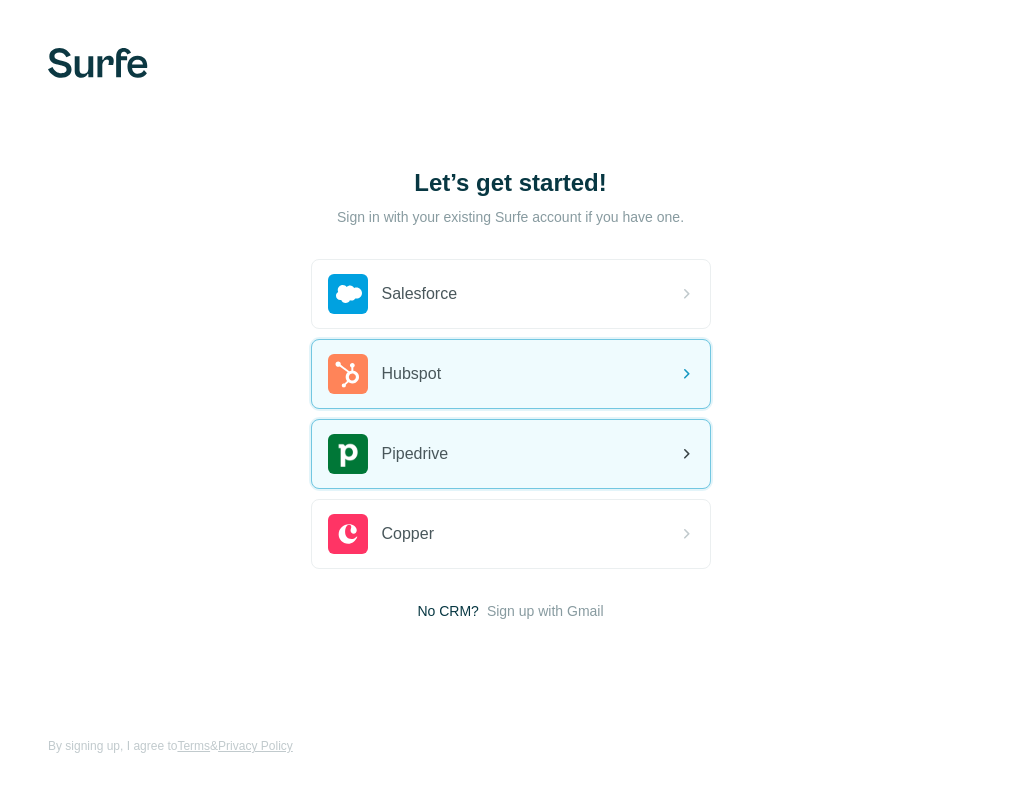 scroll, scrollTop: 0, scrollLeft: 0, axis: both 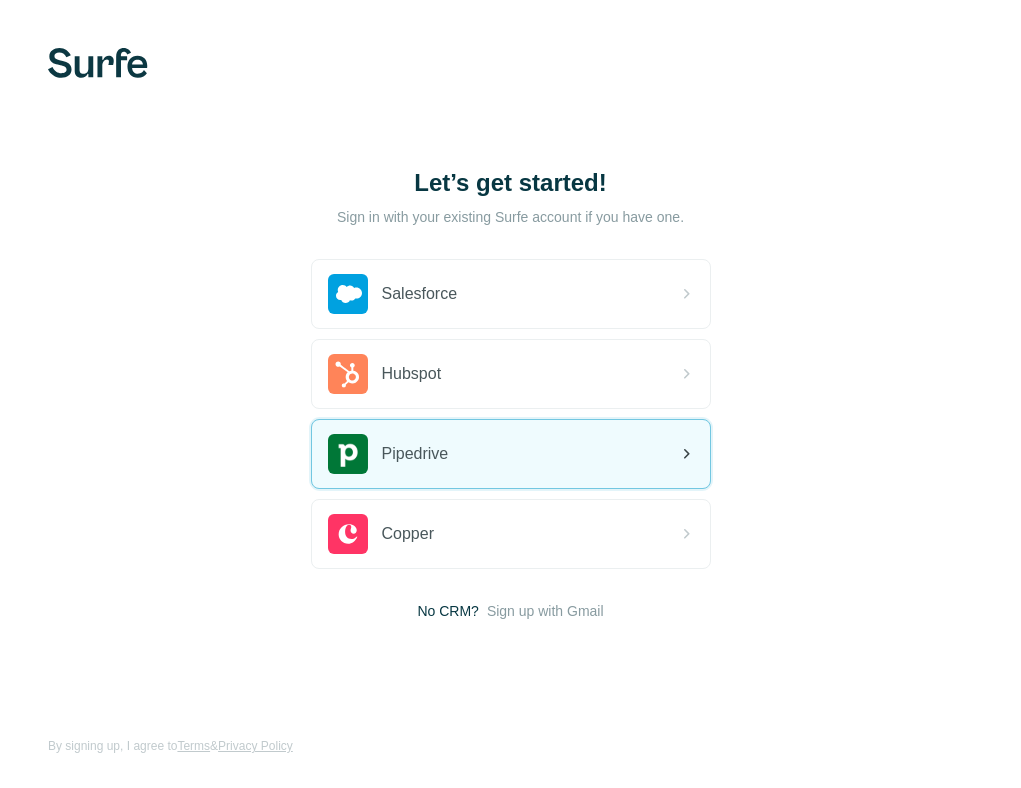 click on "Pipedrive" at bounding box center [415, 454] 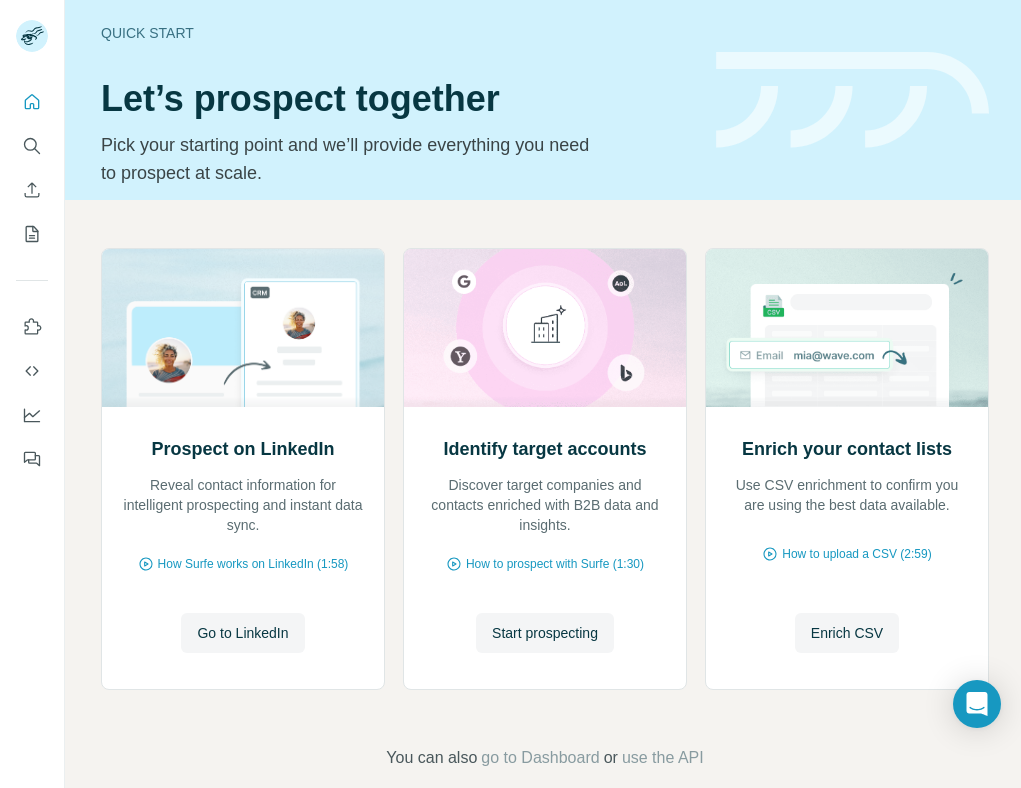 scroll, scrollTop: 0, scrollLeft: 0, axis: both 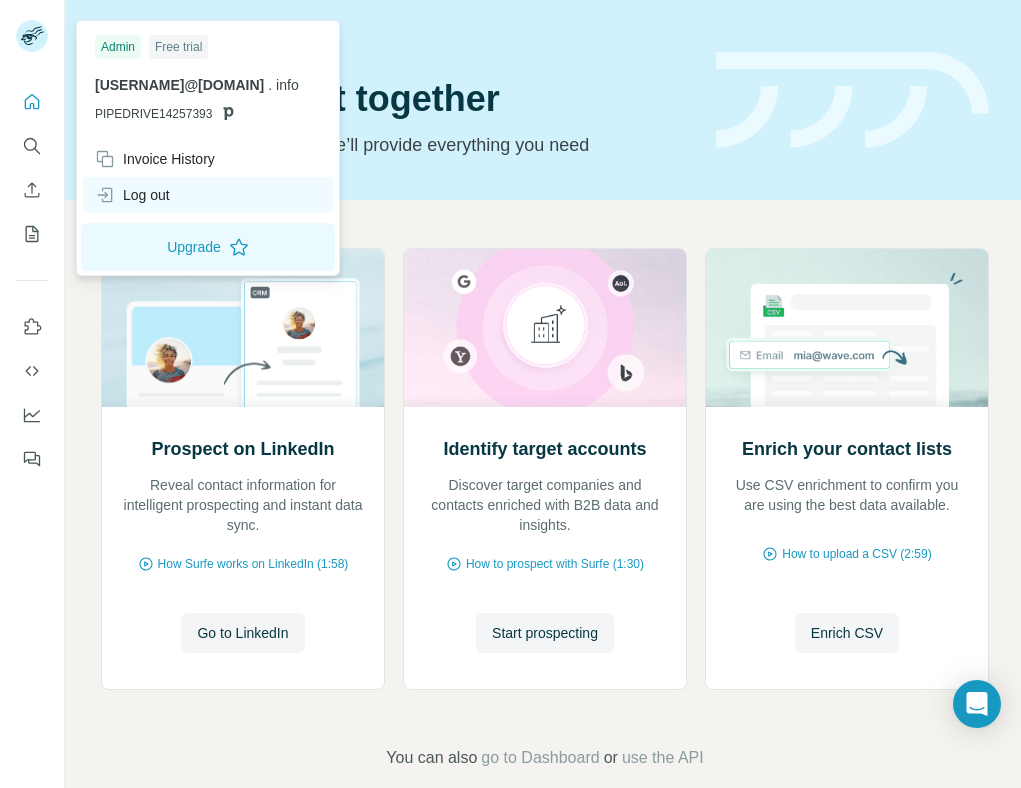 click on "Log out" at bounding box center [132, 195] 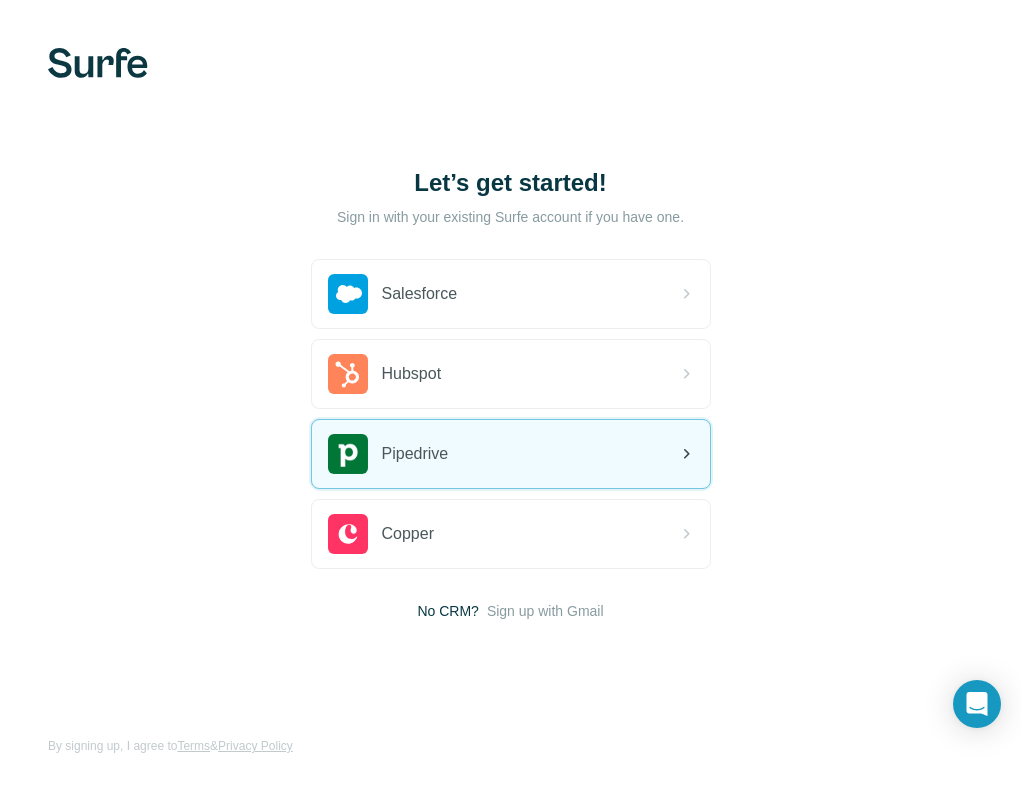 click on "Pipedrive" at bounding box center [415, 454] 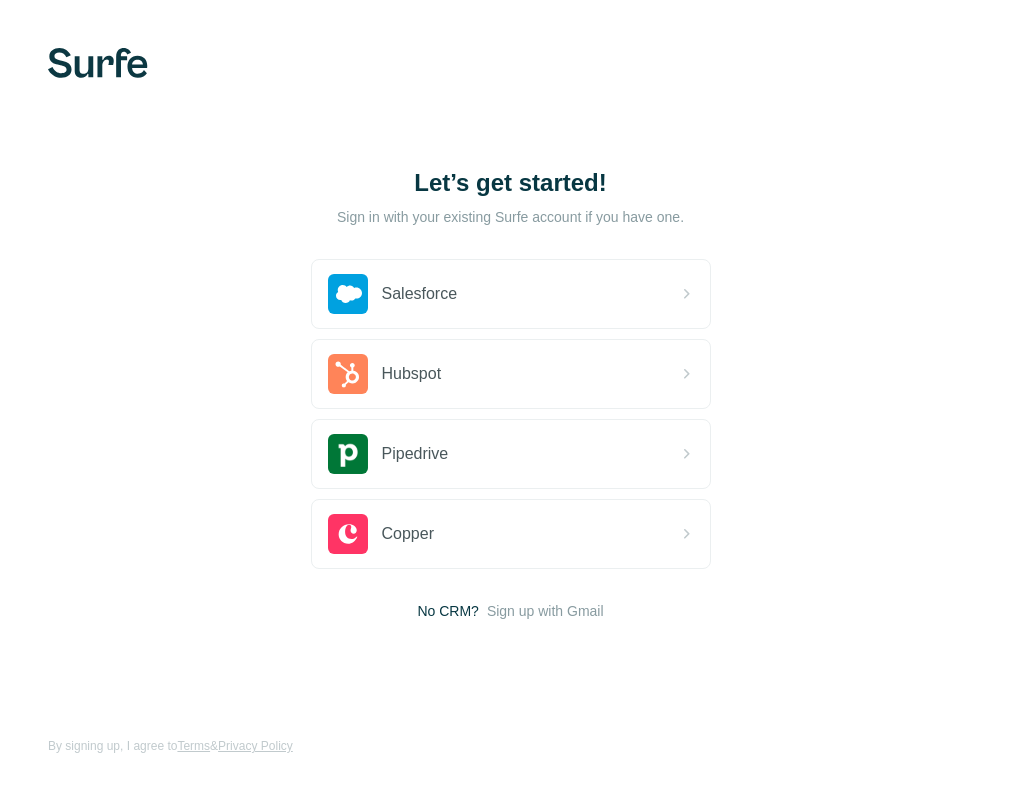scroll, scrollTop: 0, scrollLeft: 0, axis: both 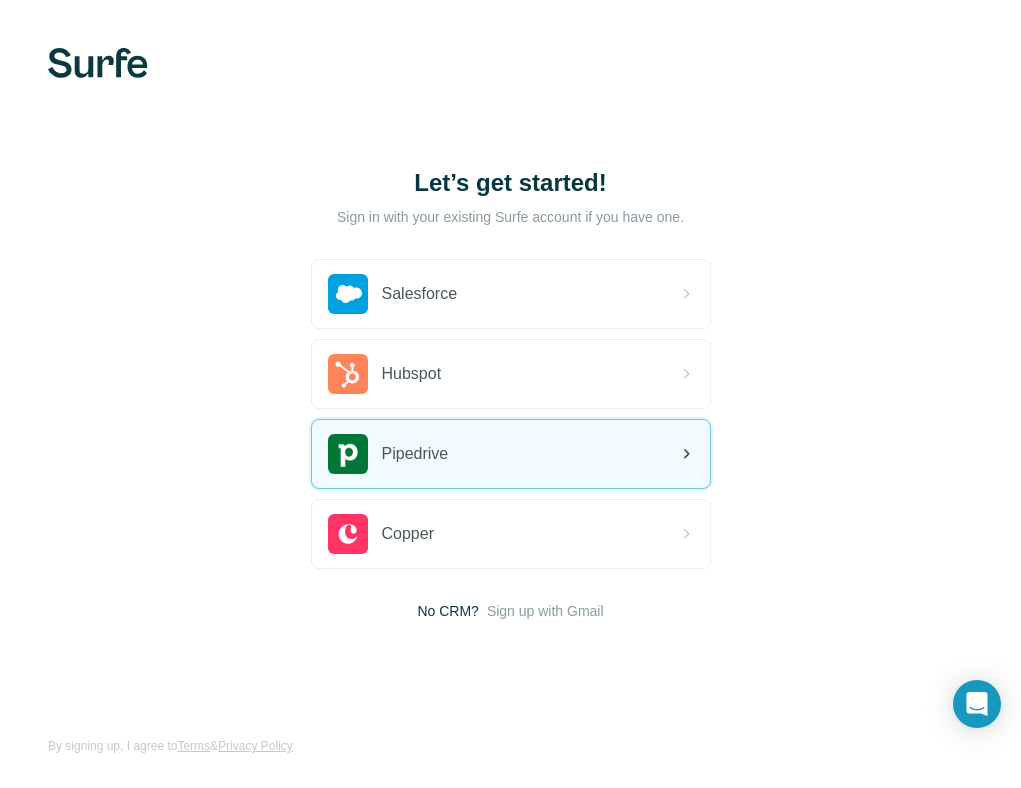 click on "Pipedrive" at bounding box center (415, 454) 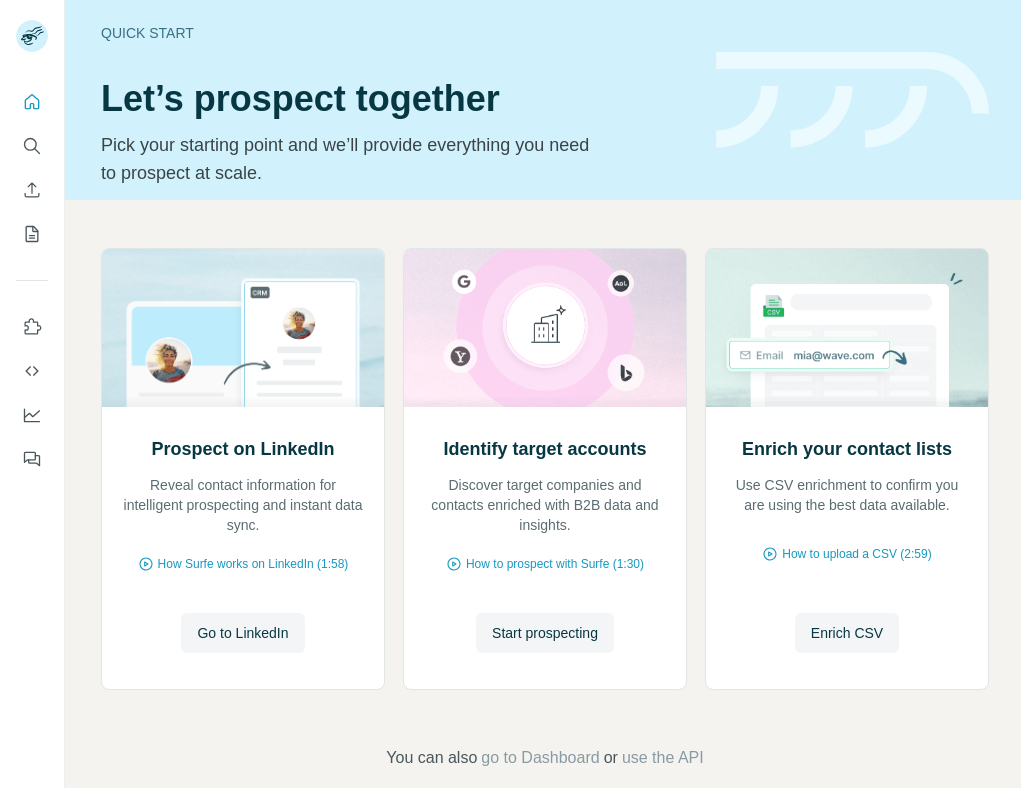 scroll, scrollTop: 0, scrollLeft: 0, axis: both 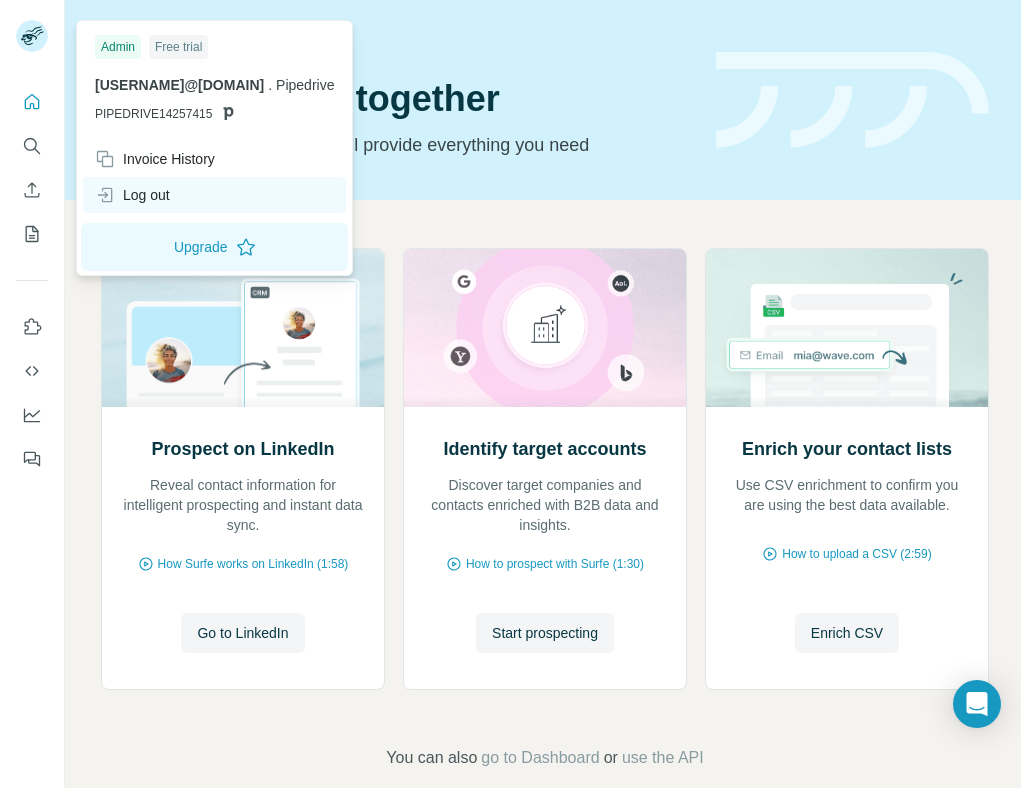 click 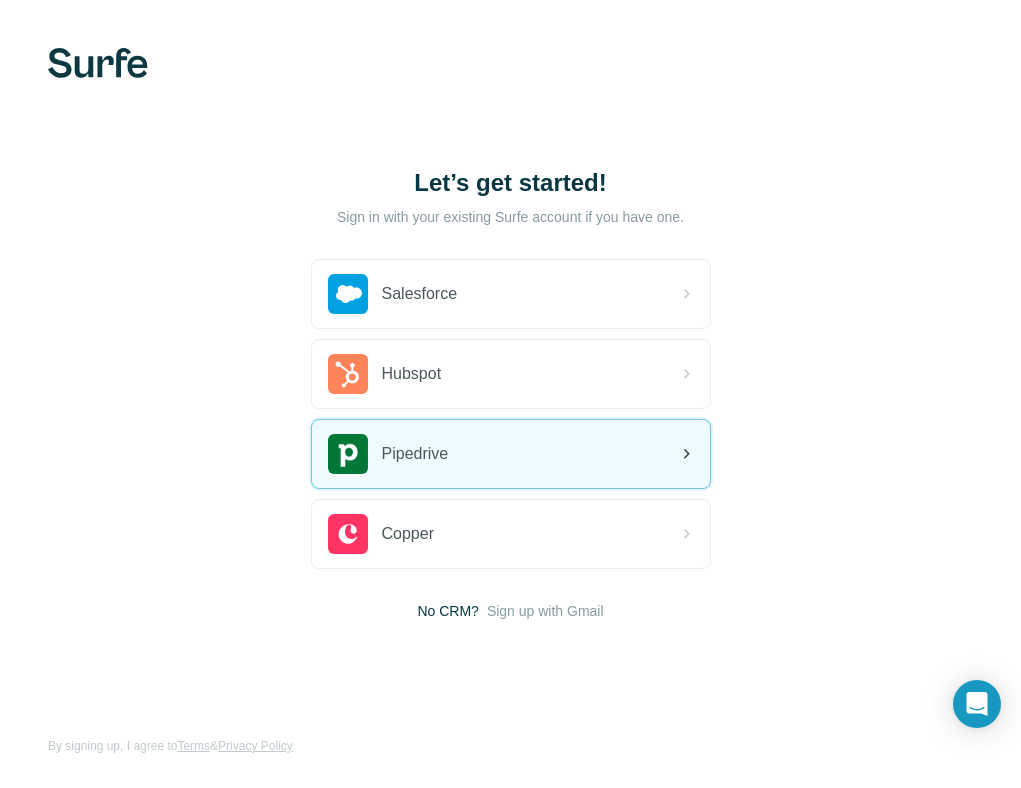 click on "Pipedrive" at bounding box center (388, 454) 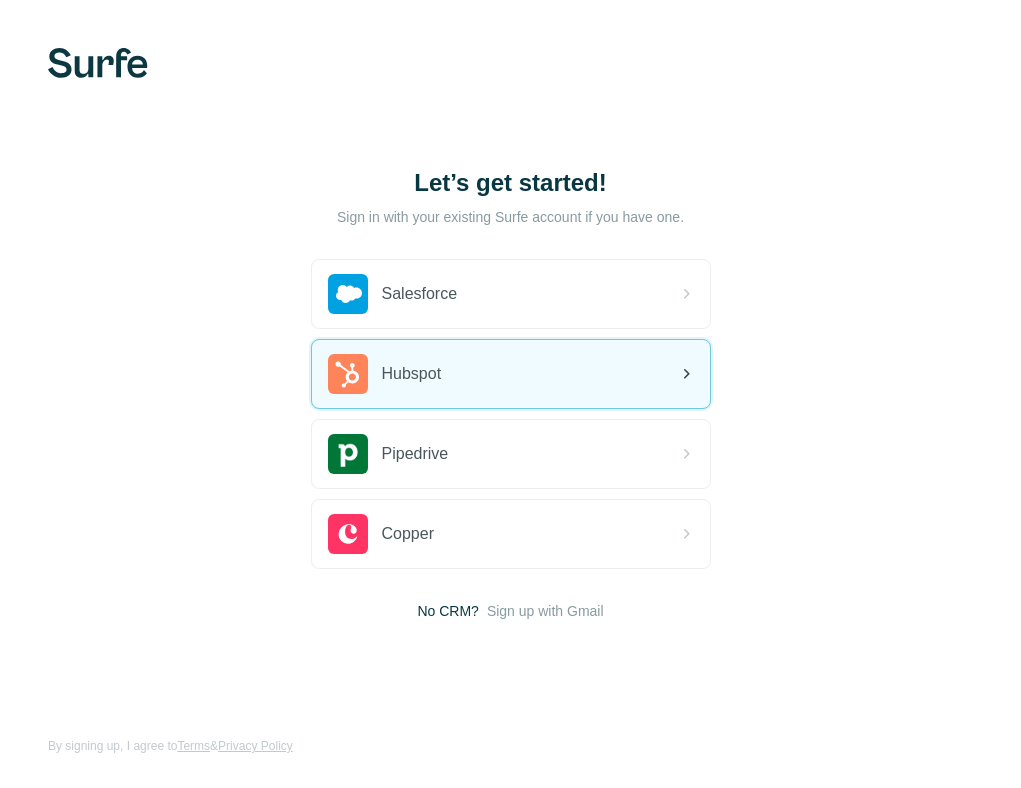 scroll, scrollTop: 0, scrollLeft: 0, axis: both 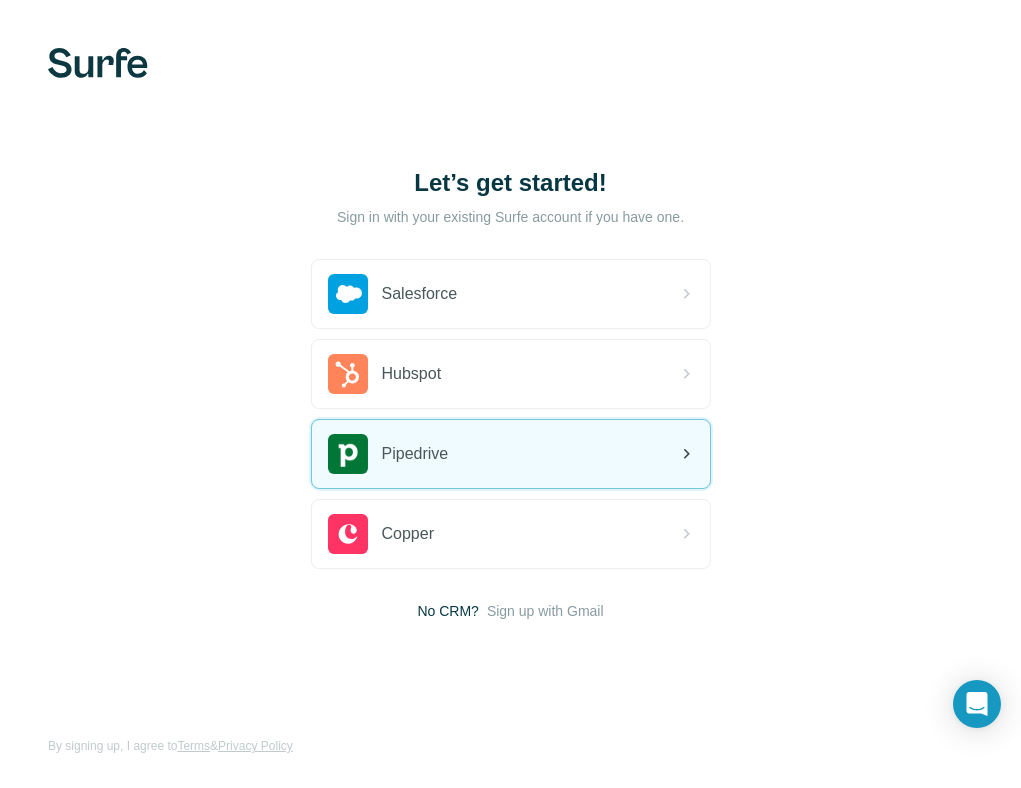 click on "Pipedrive" at bounding box center [415, 454] 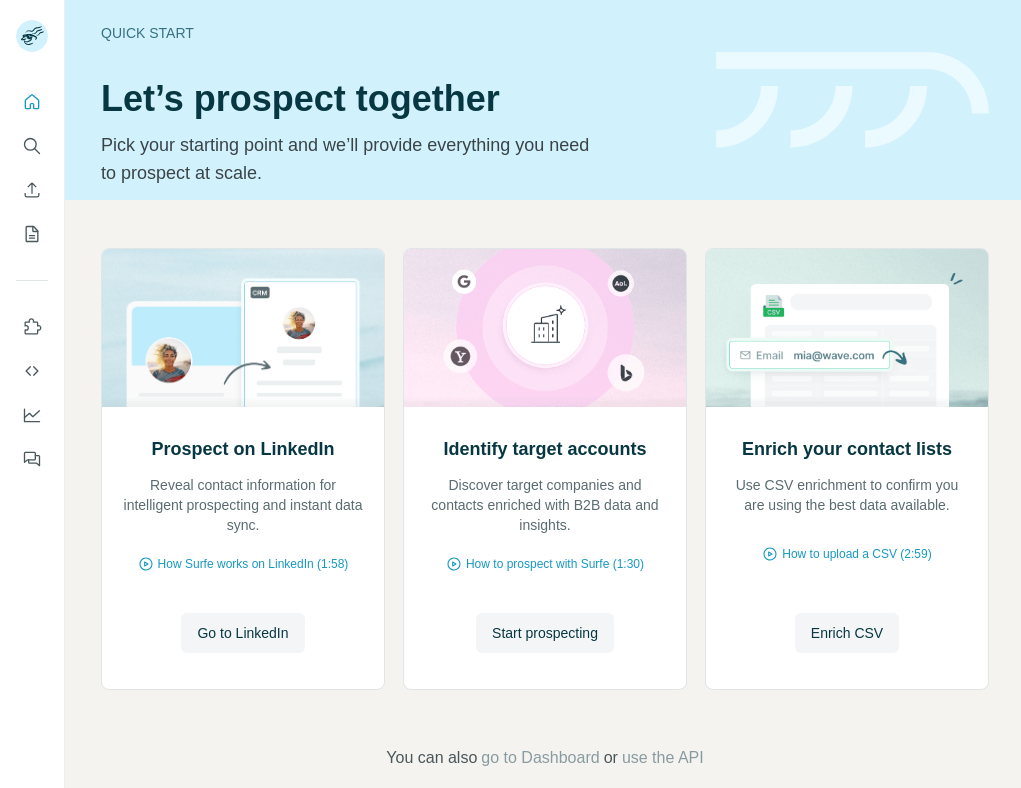 scroll, scrollTop: 0, scrollLeft: 0, axis: both 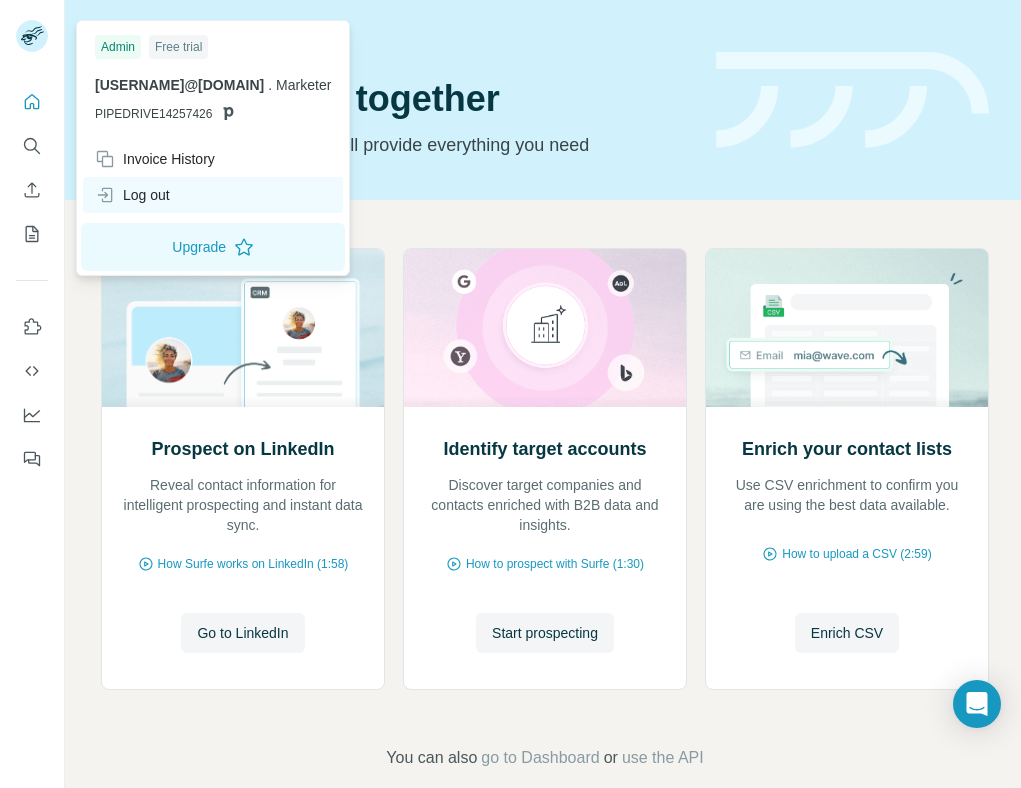 click on "Log out" at bounding box center [132, 195] 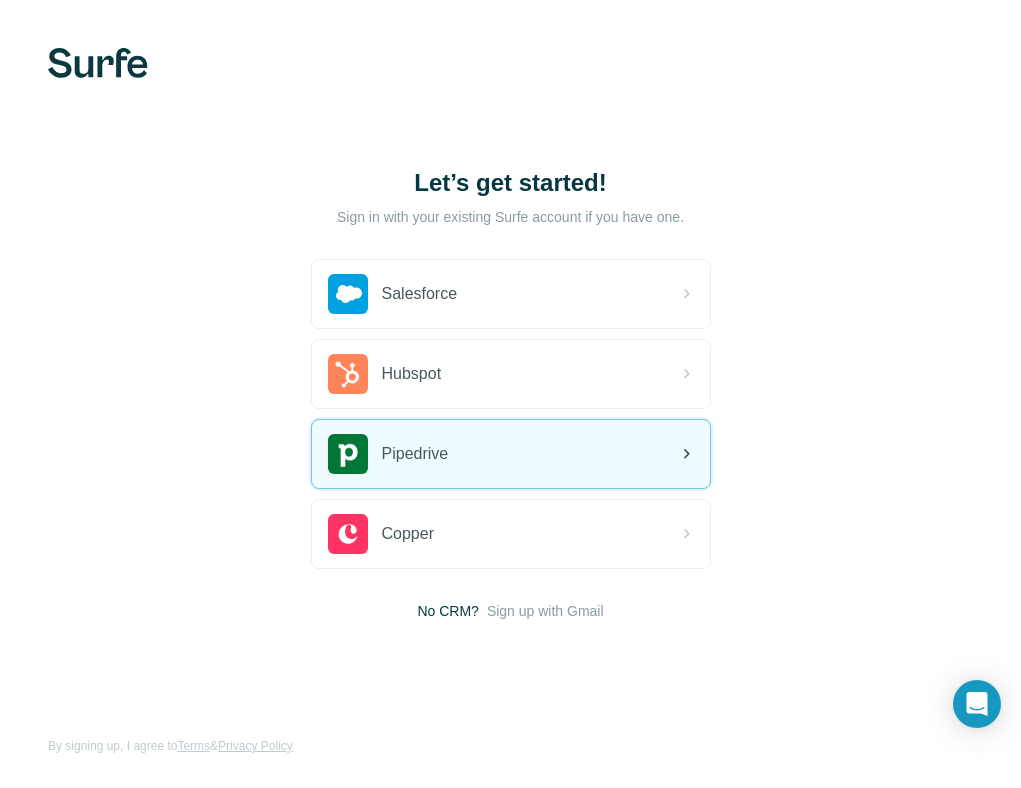 click on "Pipedrive" at bounding box center [511, 454] 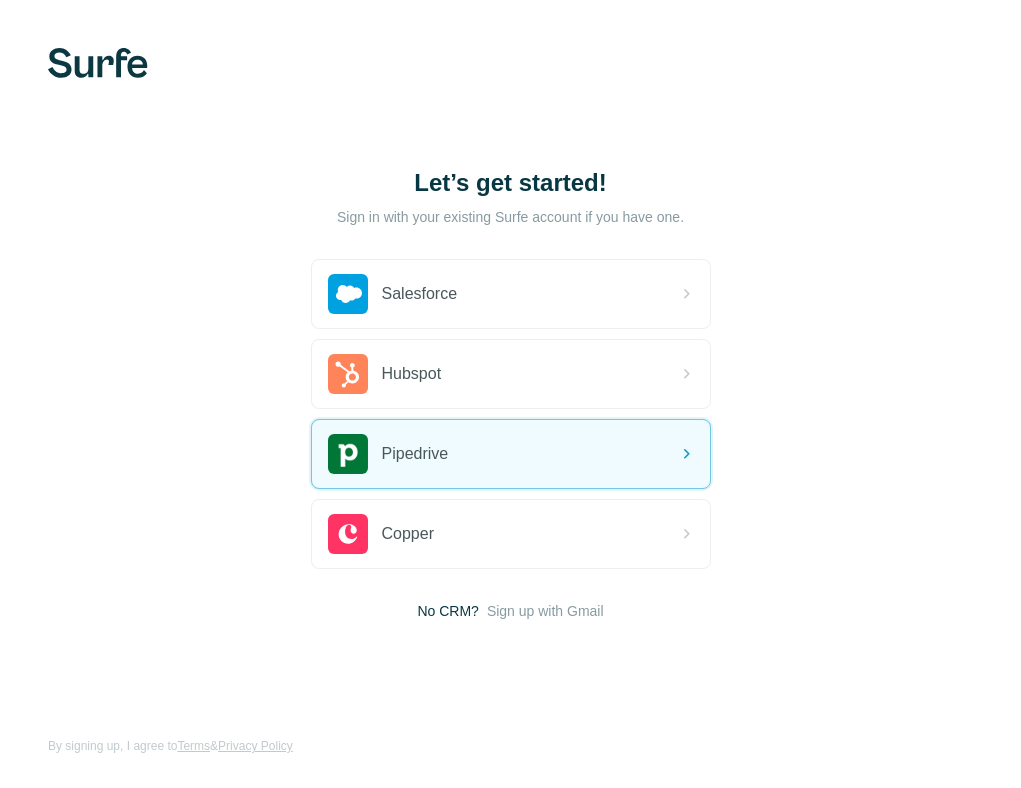 scroll, scrollTop: 0, scrollLeft: 0, axis: both 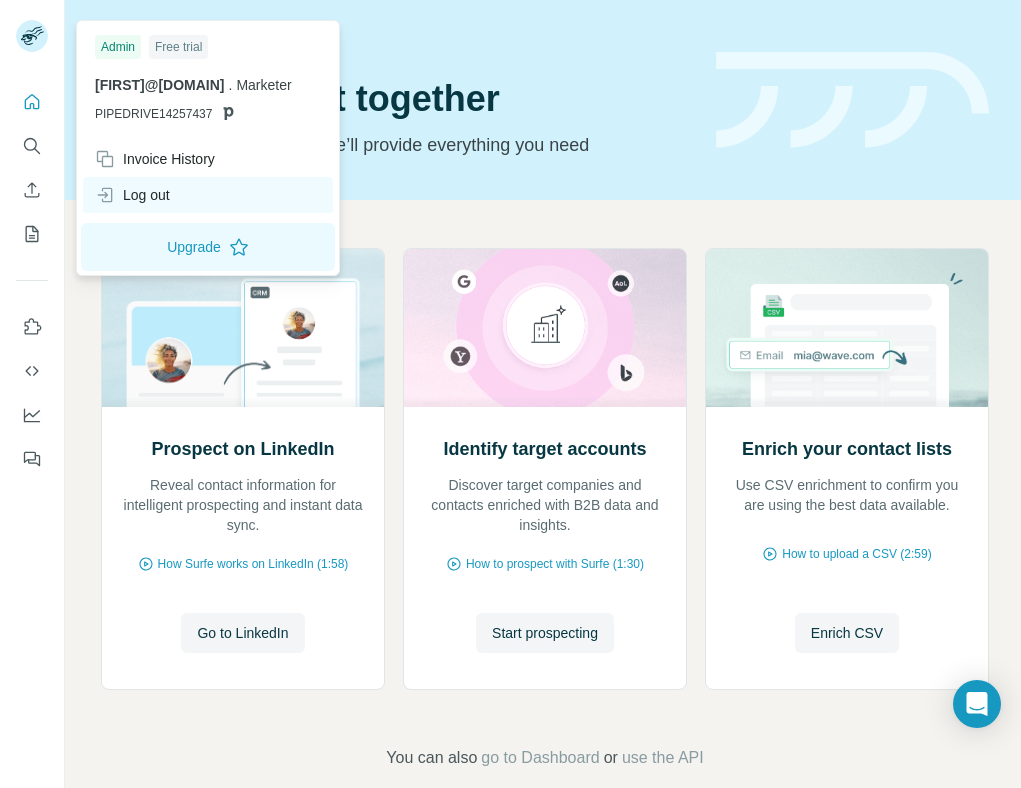 click on "Log out" at bounding box center [132, 195] 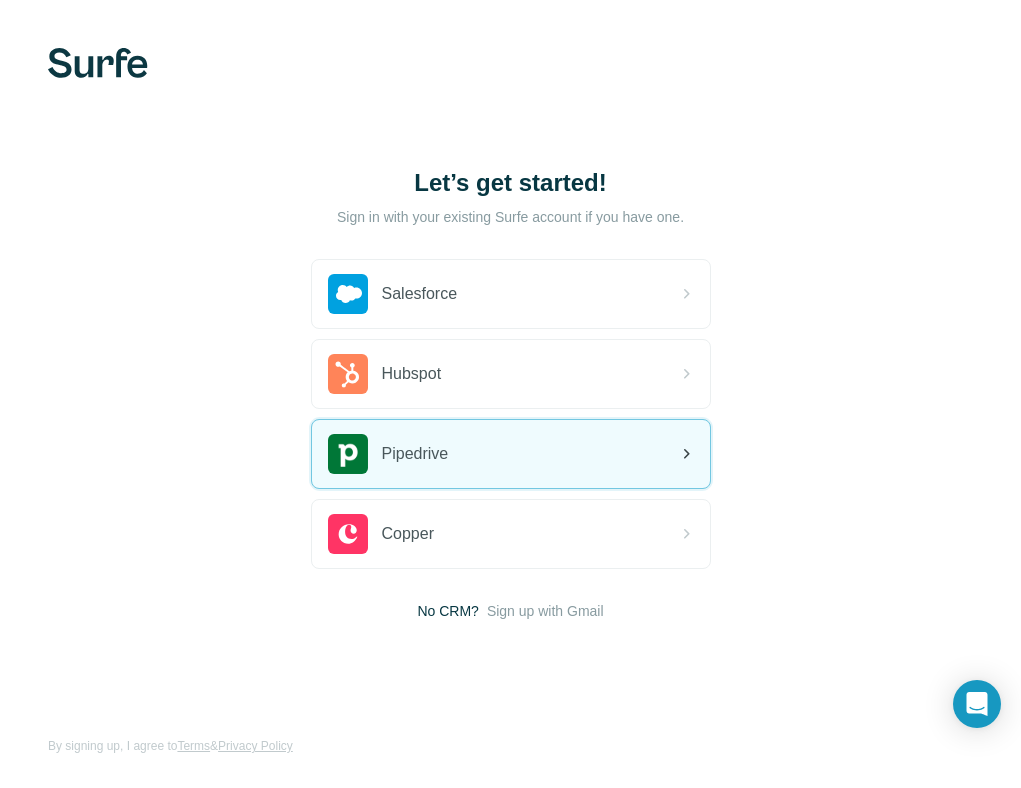 click on "Pipedrive" at bounding box center (511, 454) 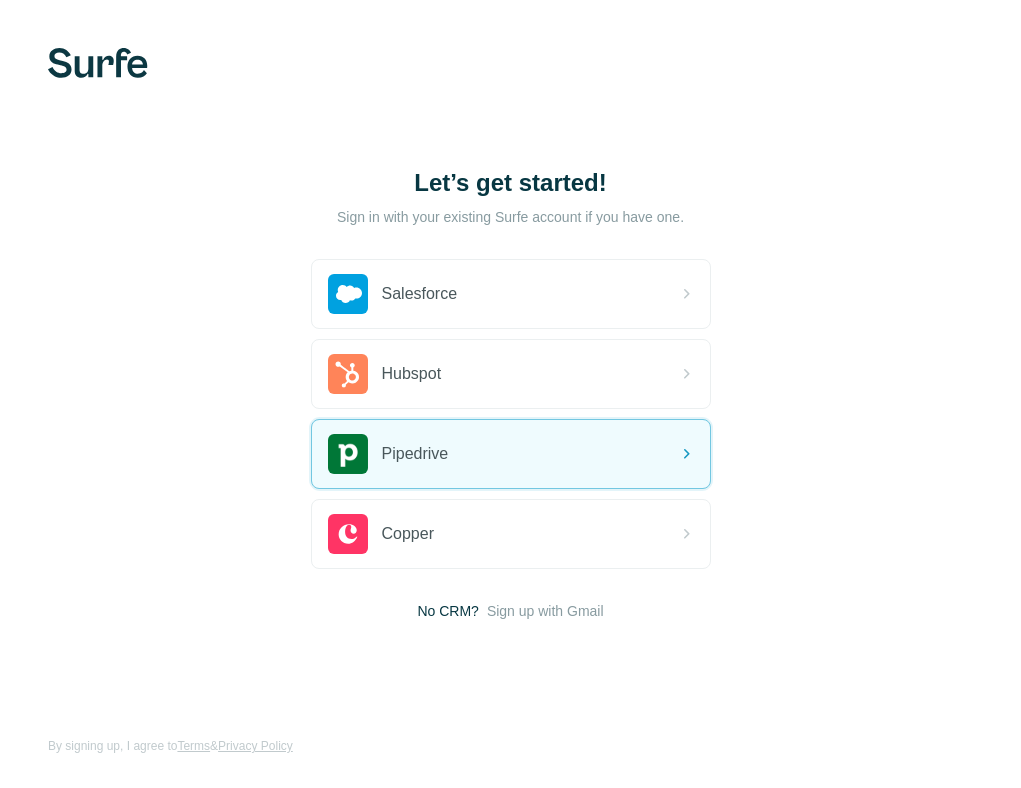 scroll, scrollTop: 0, scrollLeft: 0, axis: both 